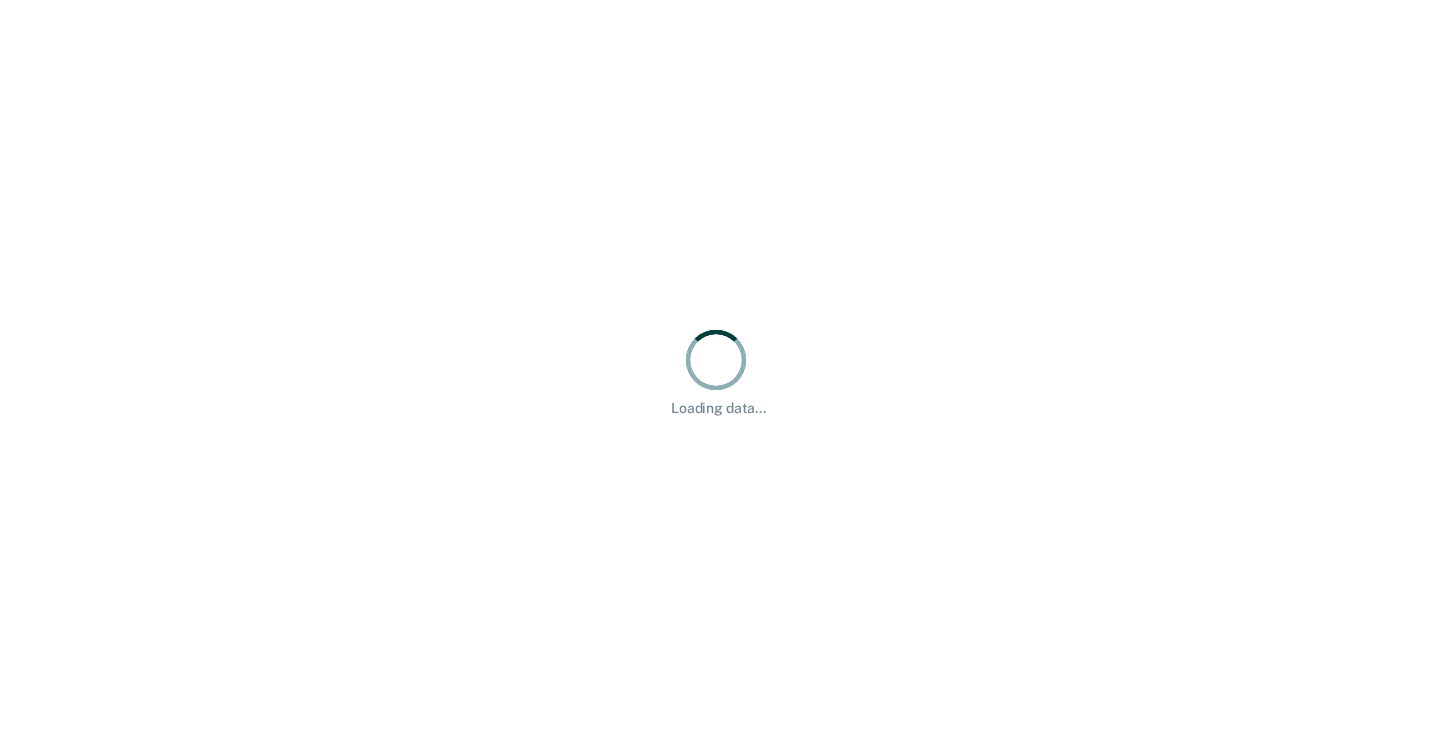 scroll, scrollTop: 0, scrollLeft: 0, axis: both 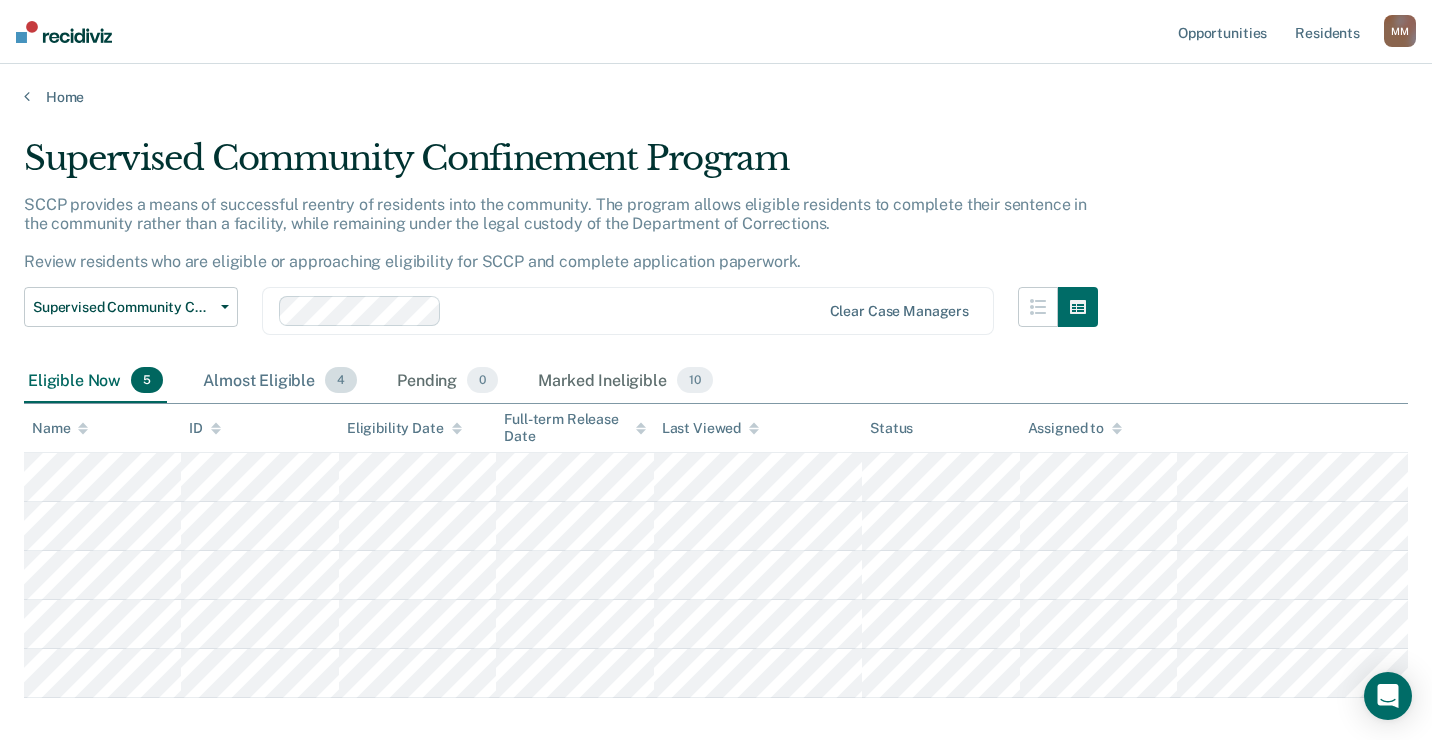 click on "Almost Eligible 4" at bounding box center (280, 381) 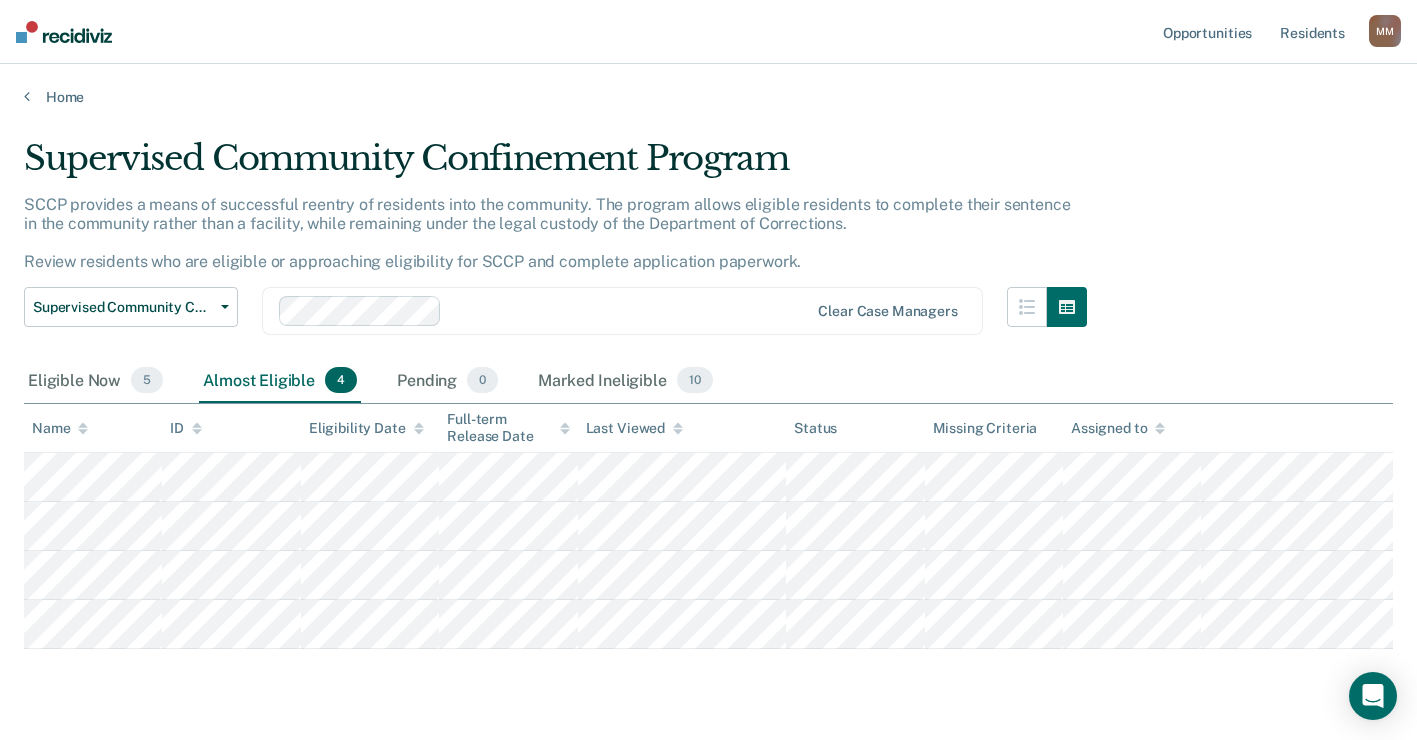 scroll, scrollTop: 85, scrollLeft: 0, axis: vertical 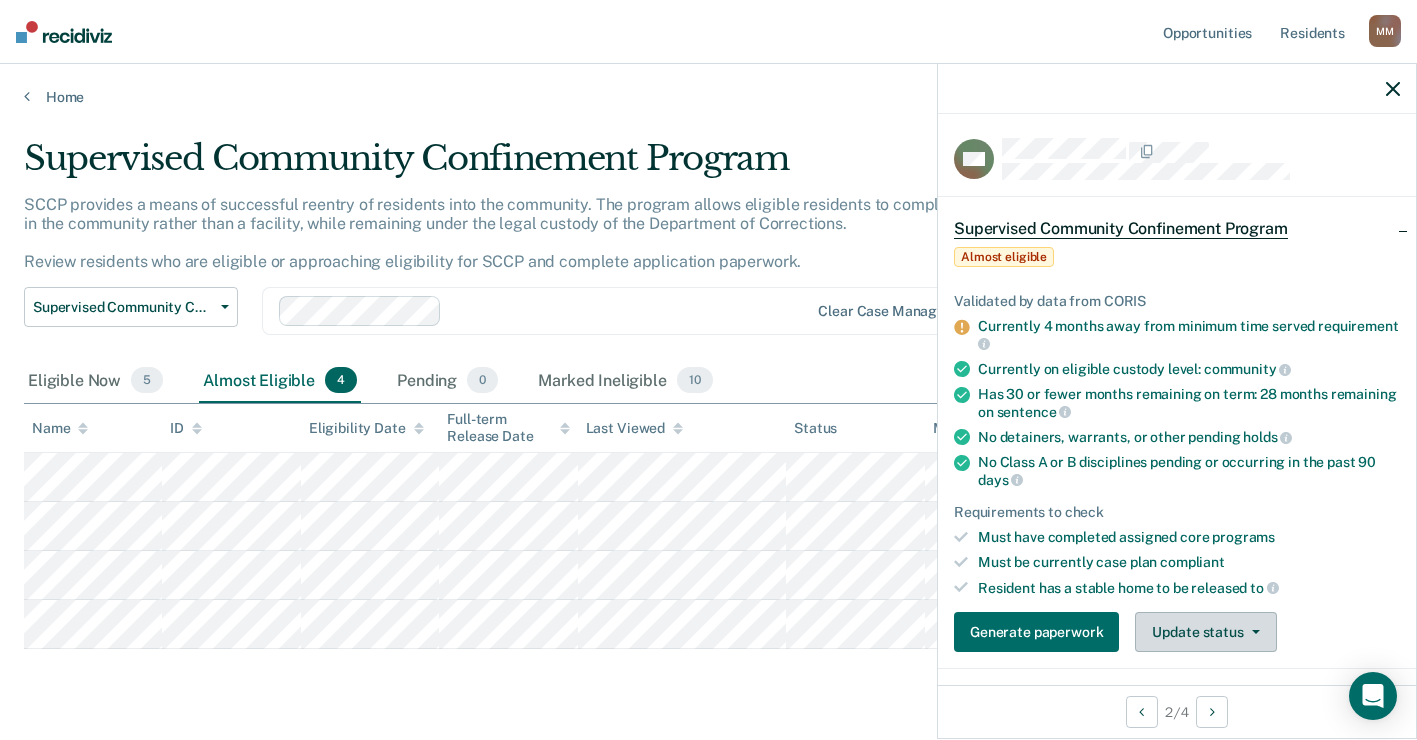 click on "Update status" at bounding box center [1205, 632] 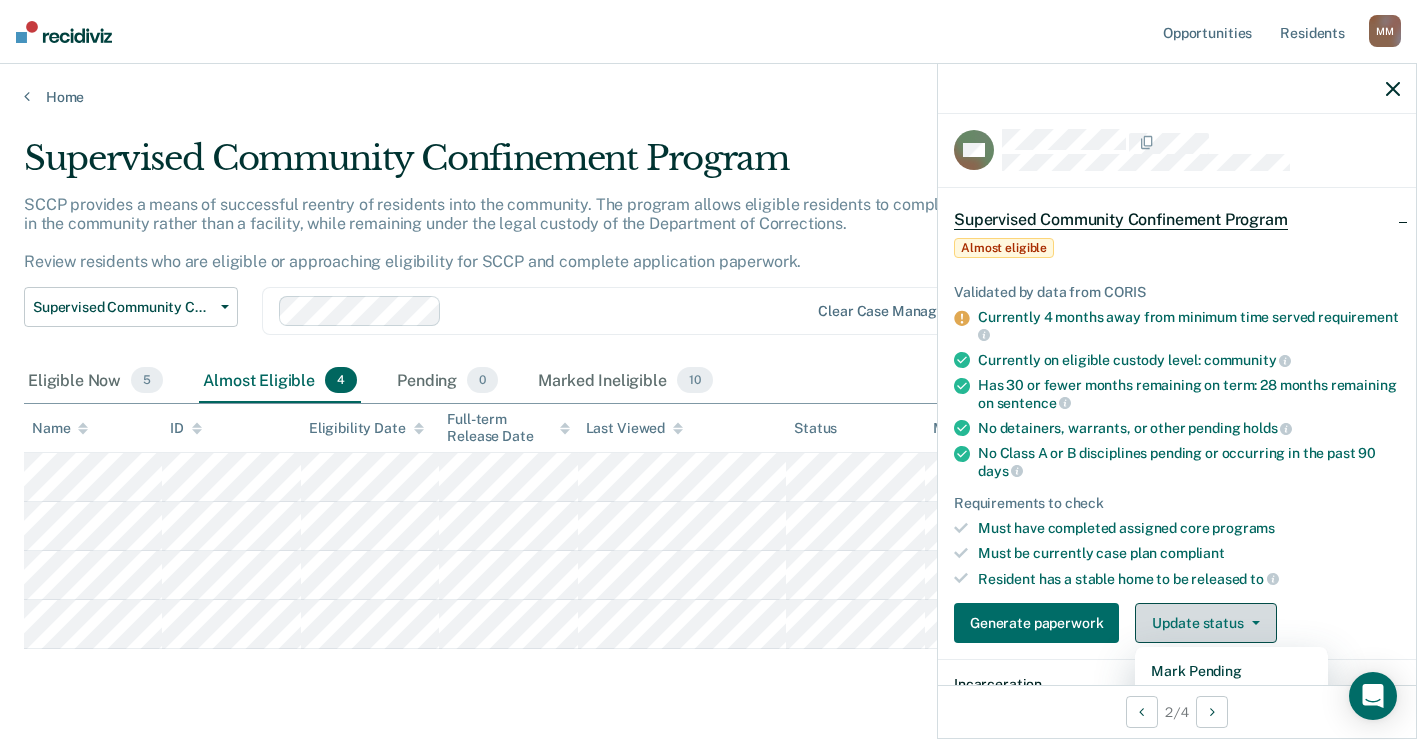 click on "Update status" at bounding box center [1205, 623] 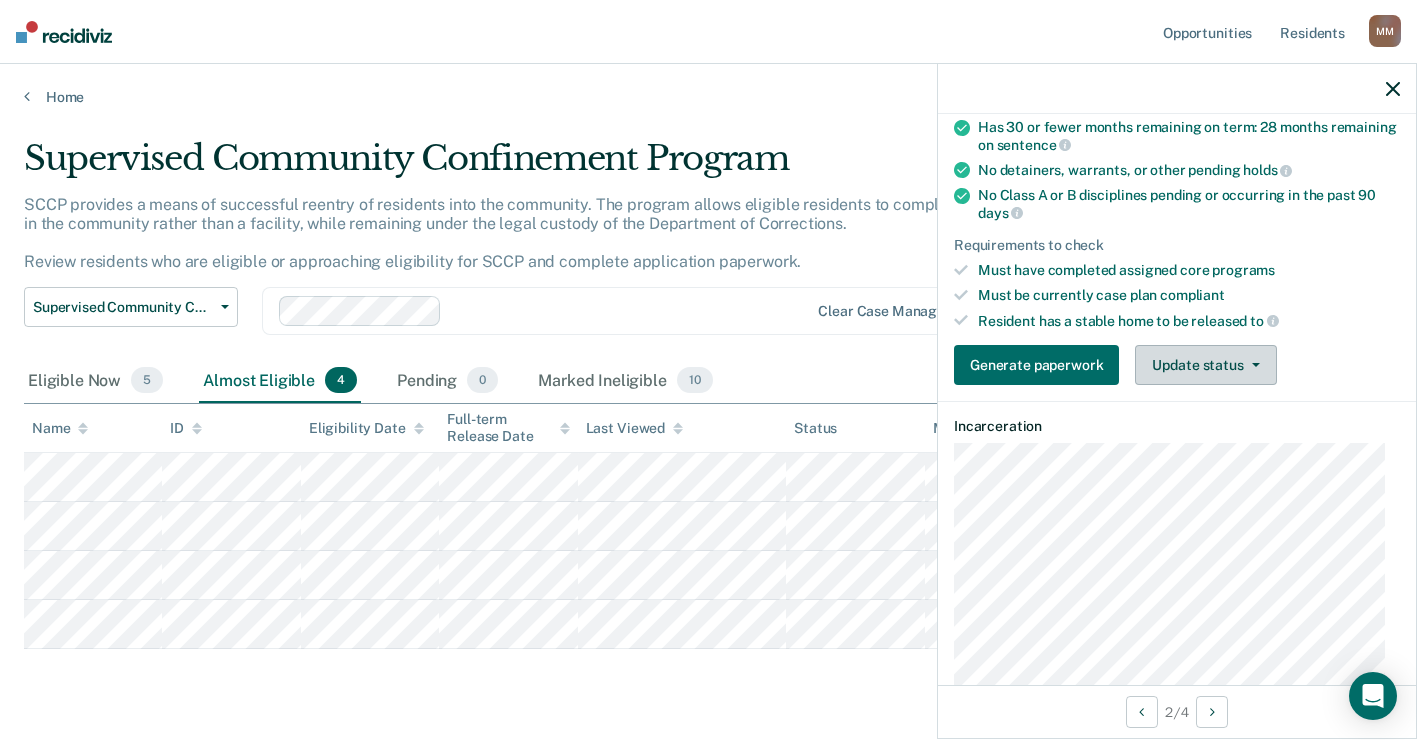 scroll, scrollTop: 309, scrollLeft: 0, axis: vertical 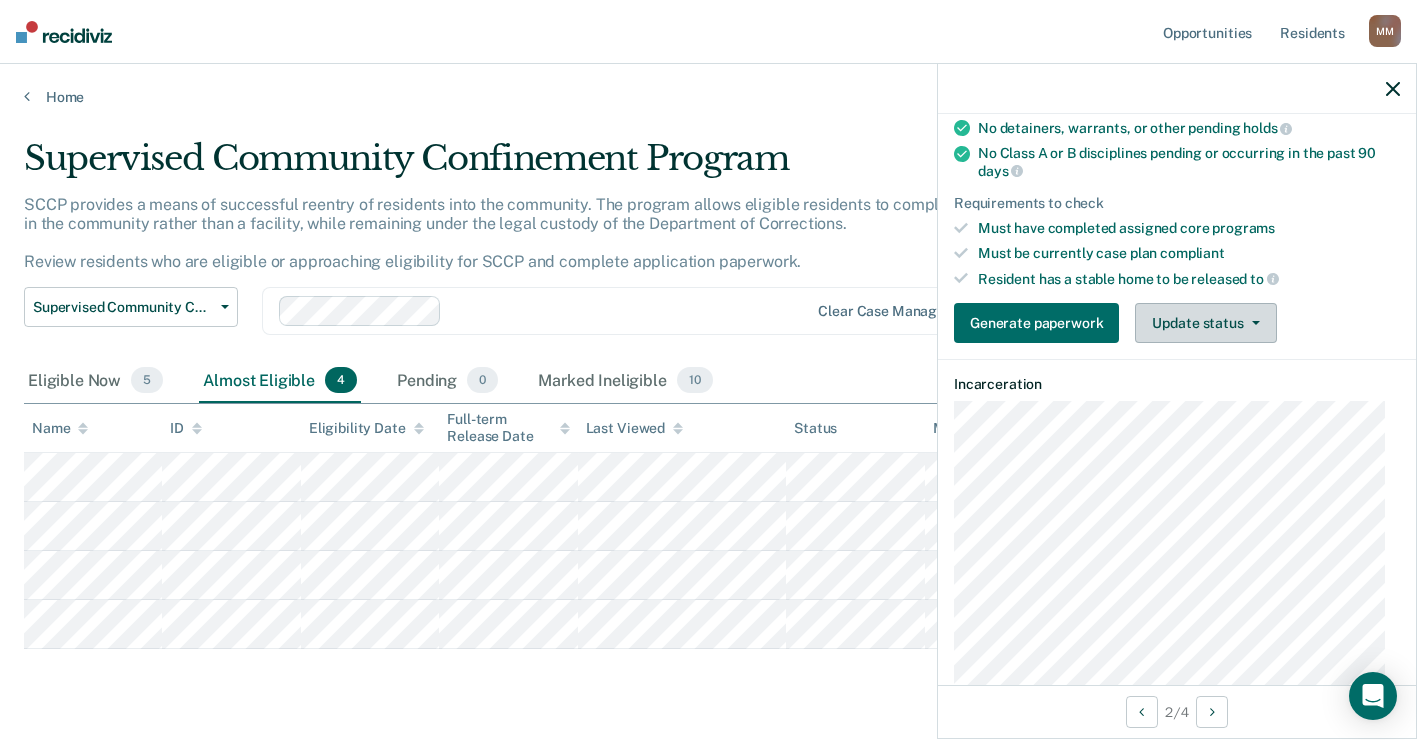 click on "Update status" at bounding box center [1205, 323] 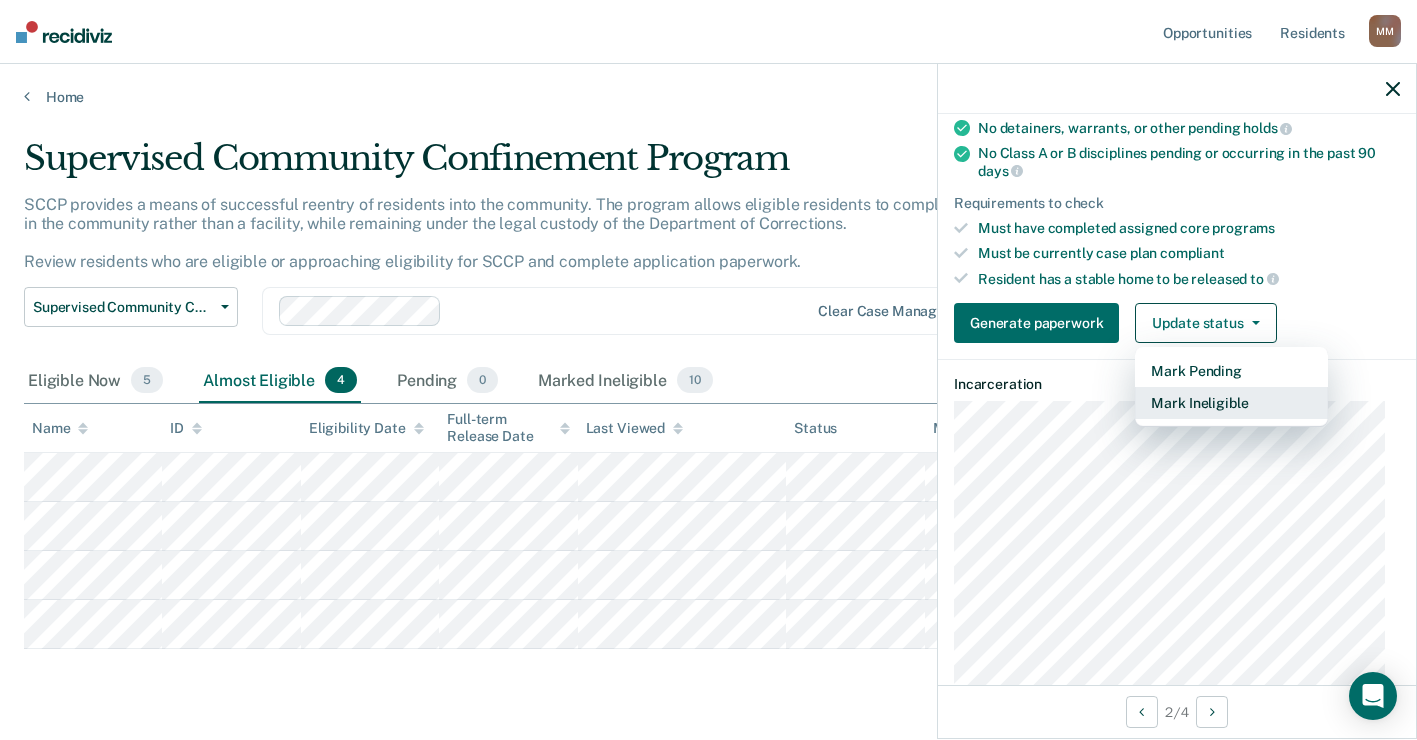 click on "Mark Ineligible" at bounding box center (1231, 403) 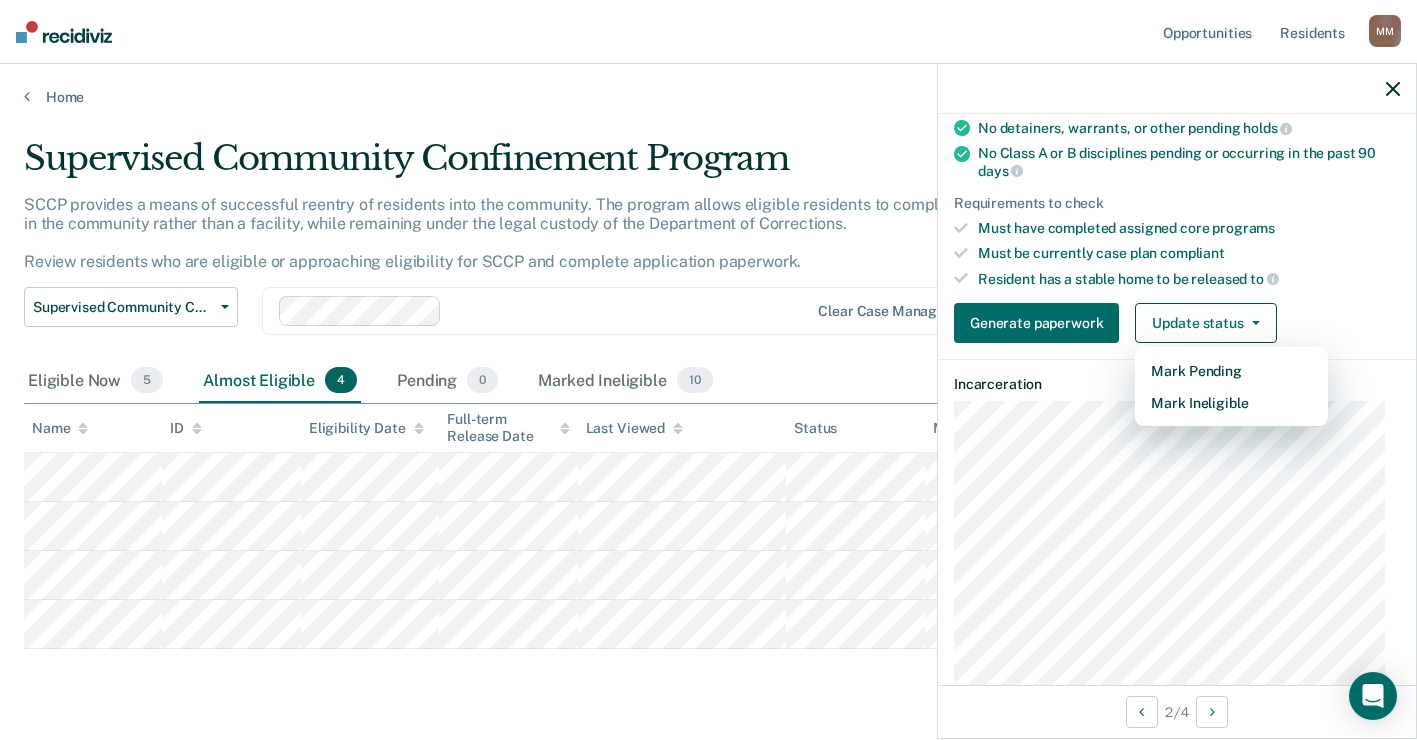scroll, scrollTop: 115, scrollLeft: 0, axis: vertical 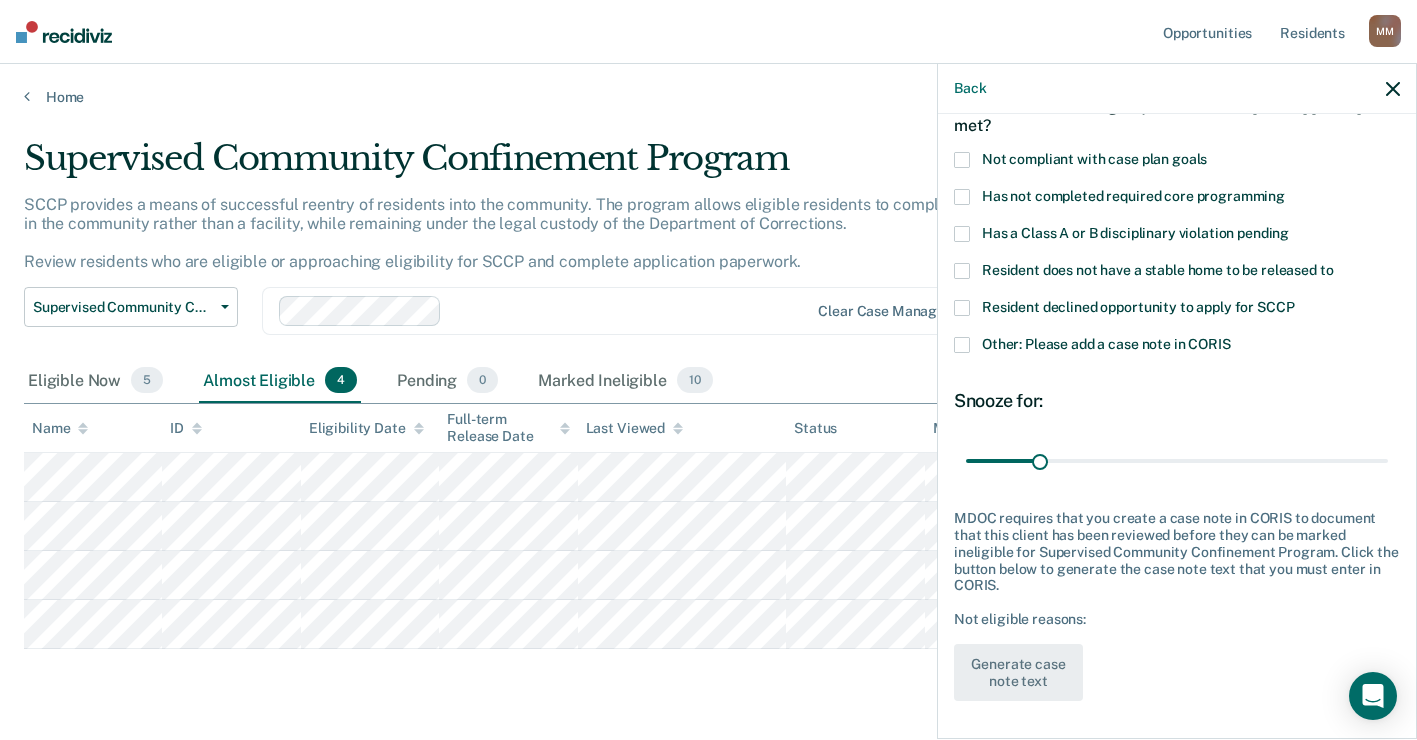 click at bounding box center [962, 345] 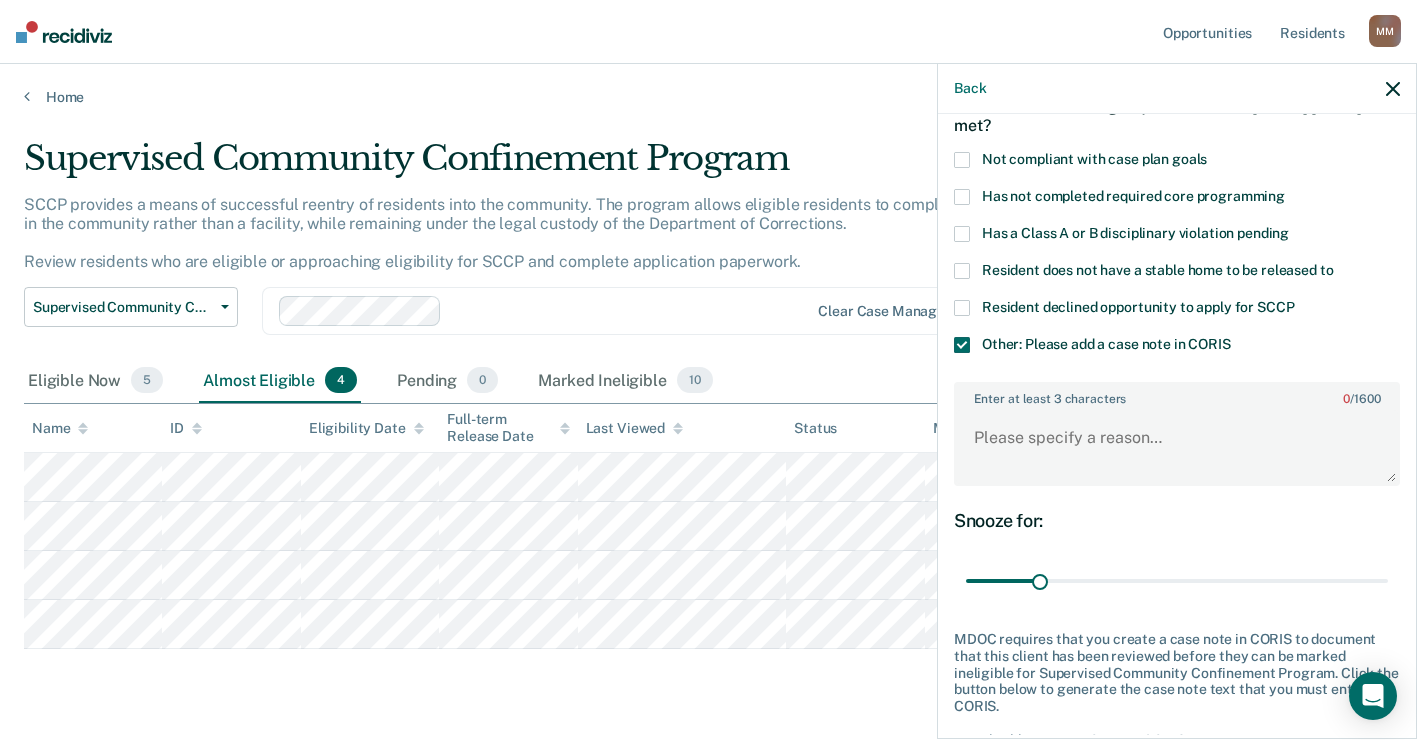 click at bounding box center [962, 308] 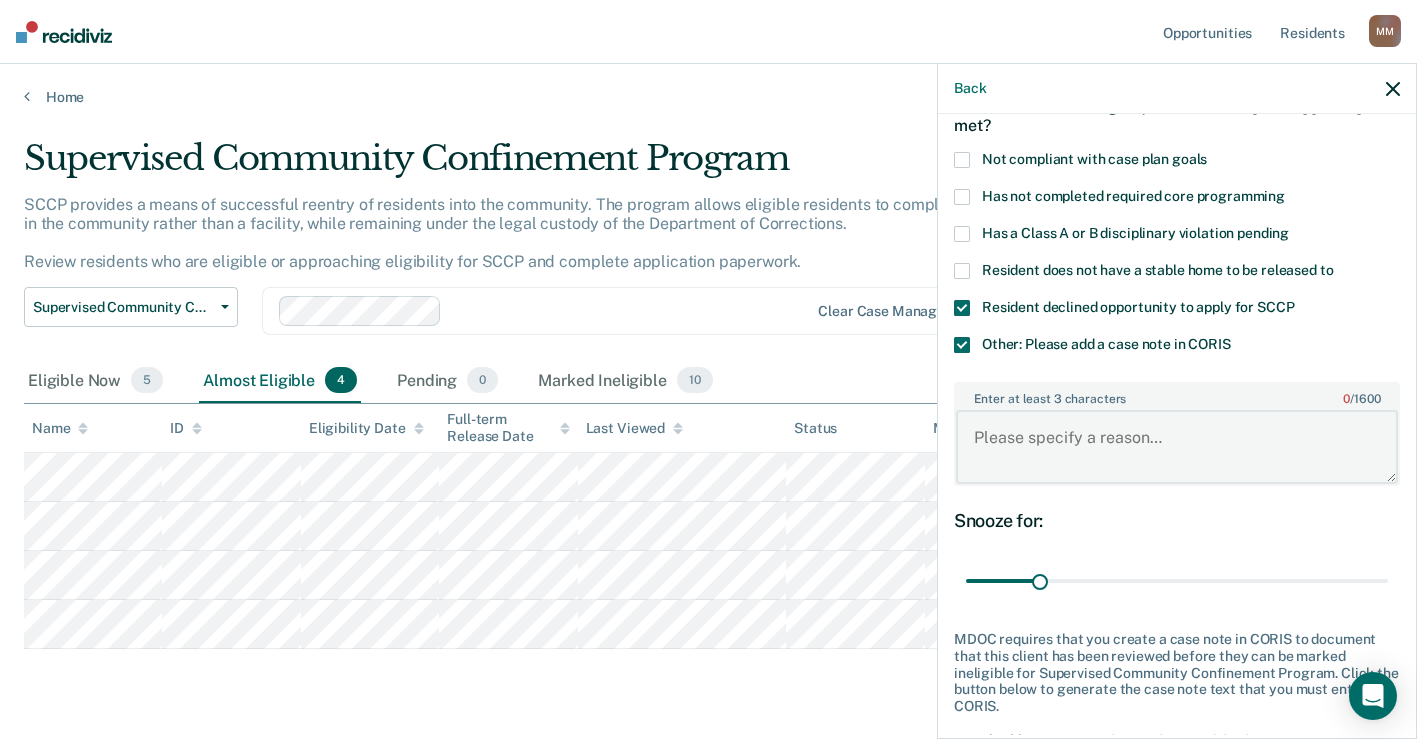 click on "Enter at least 3 characters 0  /  1600" at bounding box center (1177, 447) 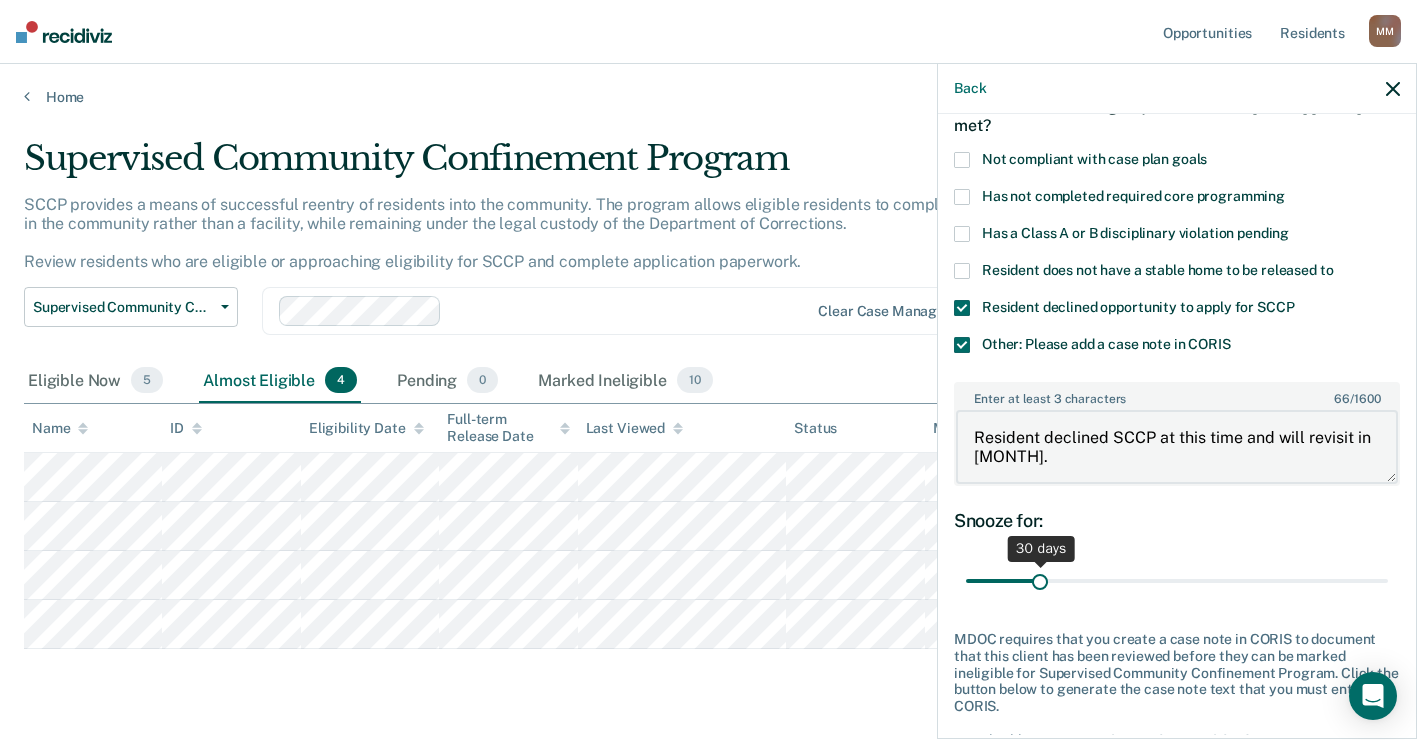 type on "Resident declined SCCP at this time and will revisit in [MONTH]." 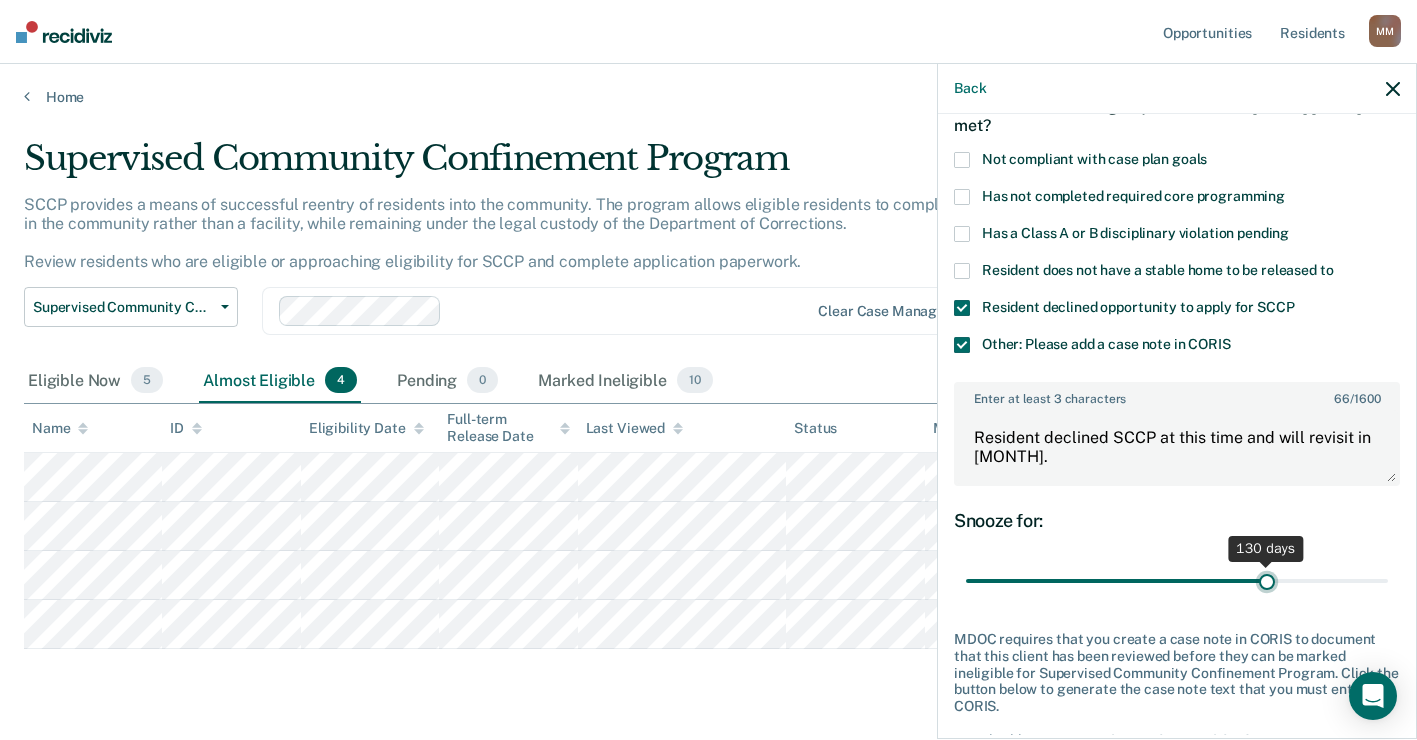 drag, startPoint x: 1037, startPoint y: 579, endPoint x: 1256, endPoint y: 570, distance: 219.18486 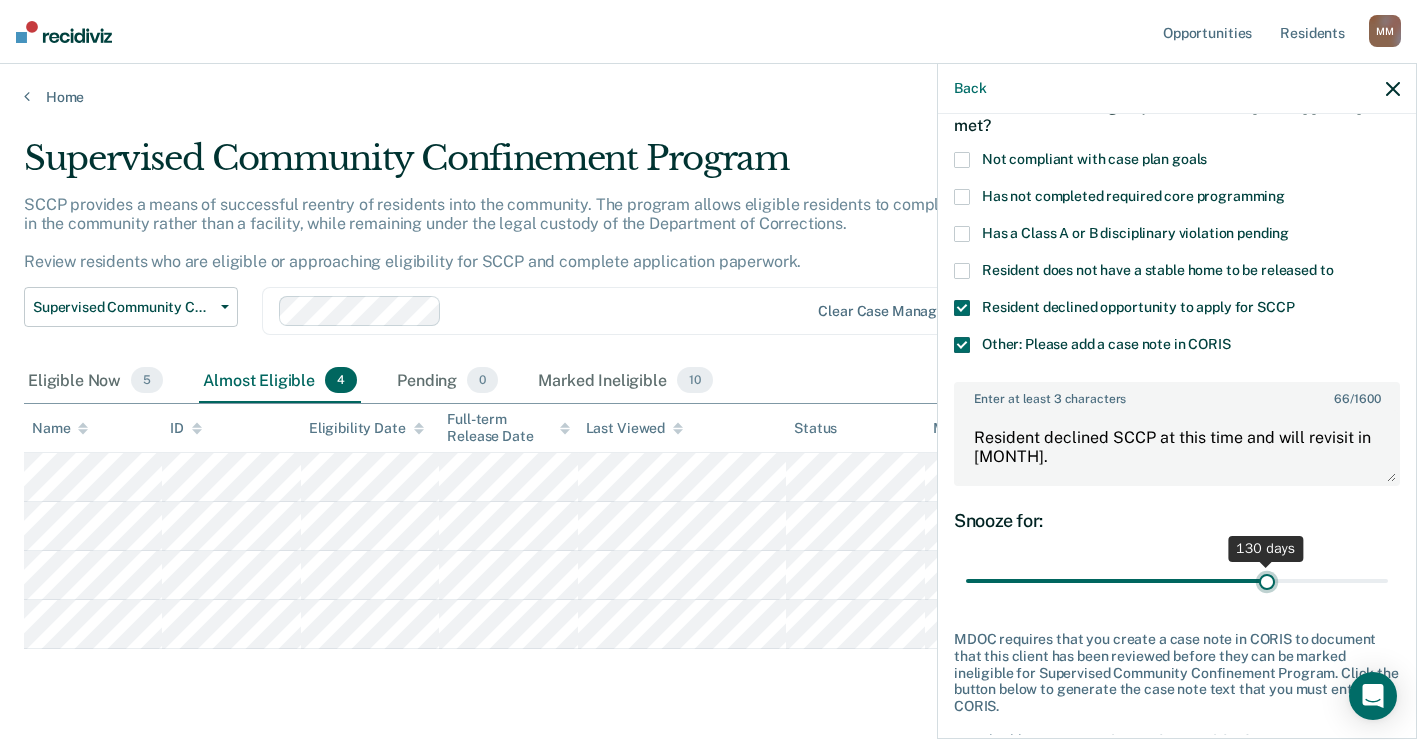 type on "130" 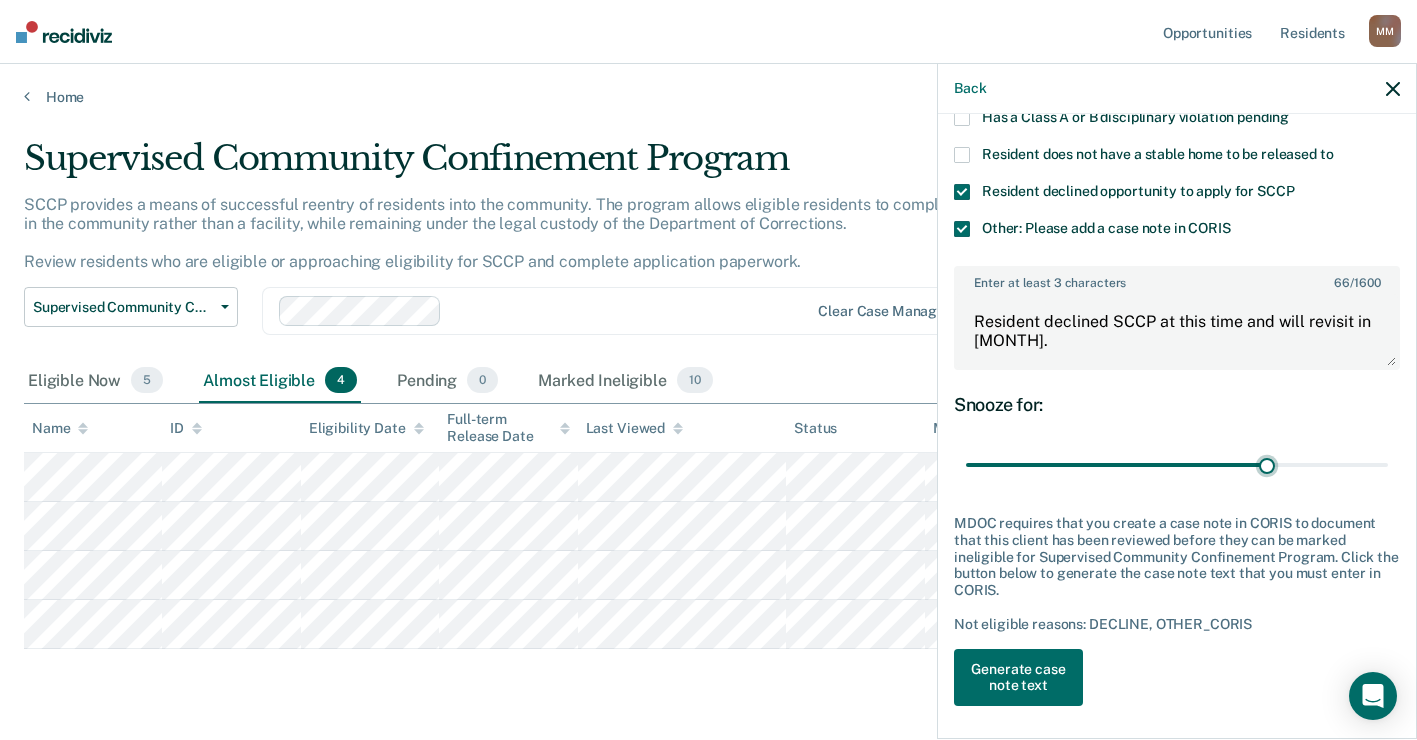 scroll, scrollTop: 236, scrollLeft: 0, axis: vertical 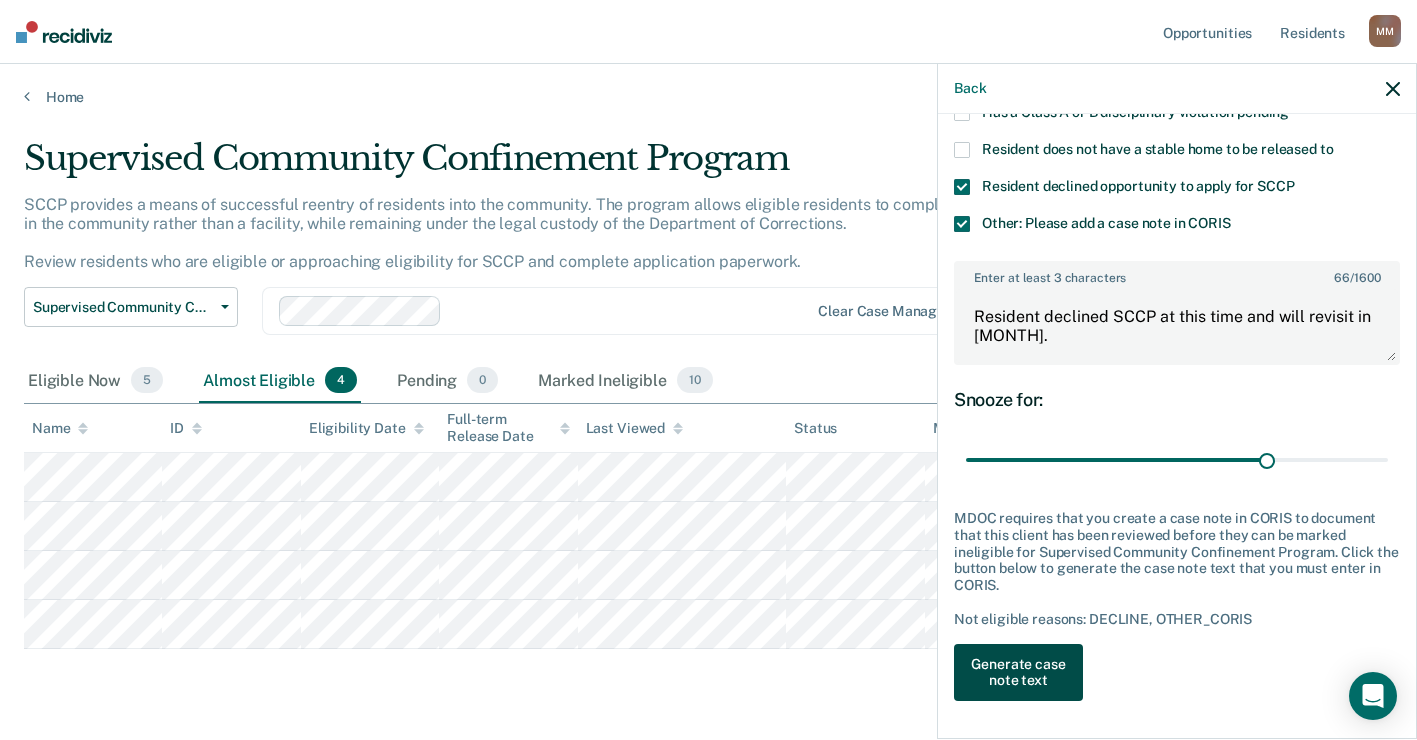click on "Generate case note text" at bounding box center (1018, 673) 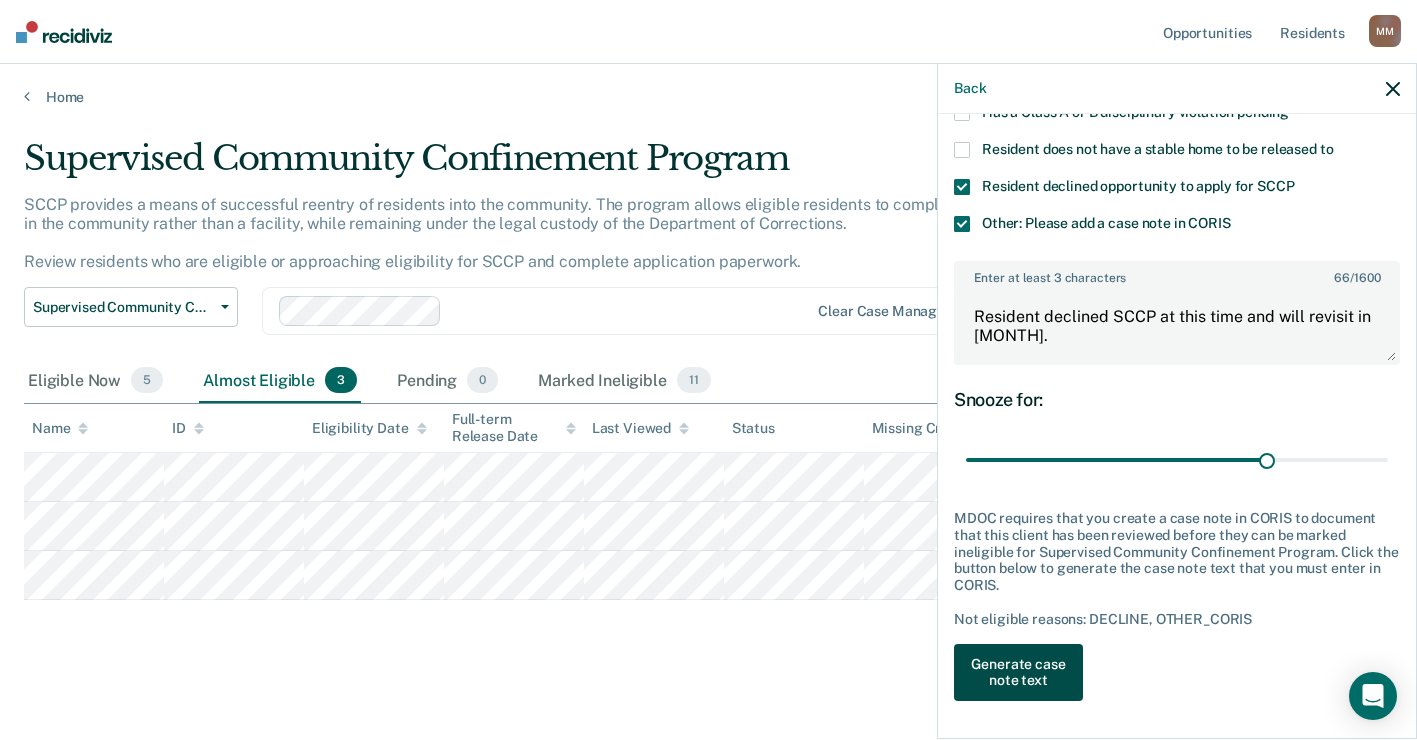 scroll, scrollTop: 0, scrollLeft: 0, axis: both 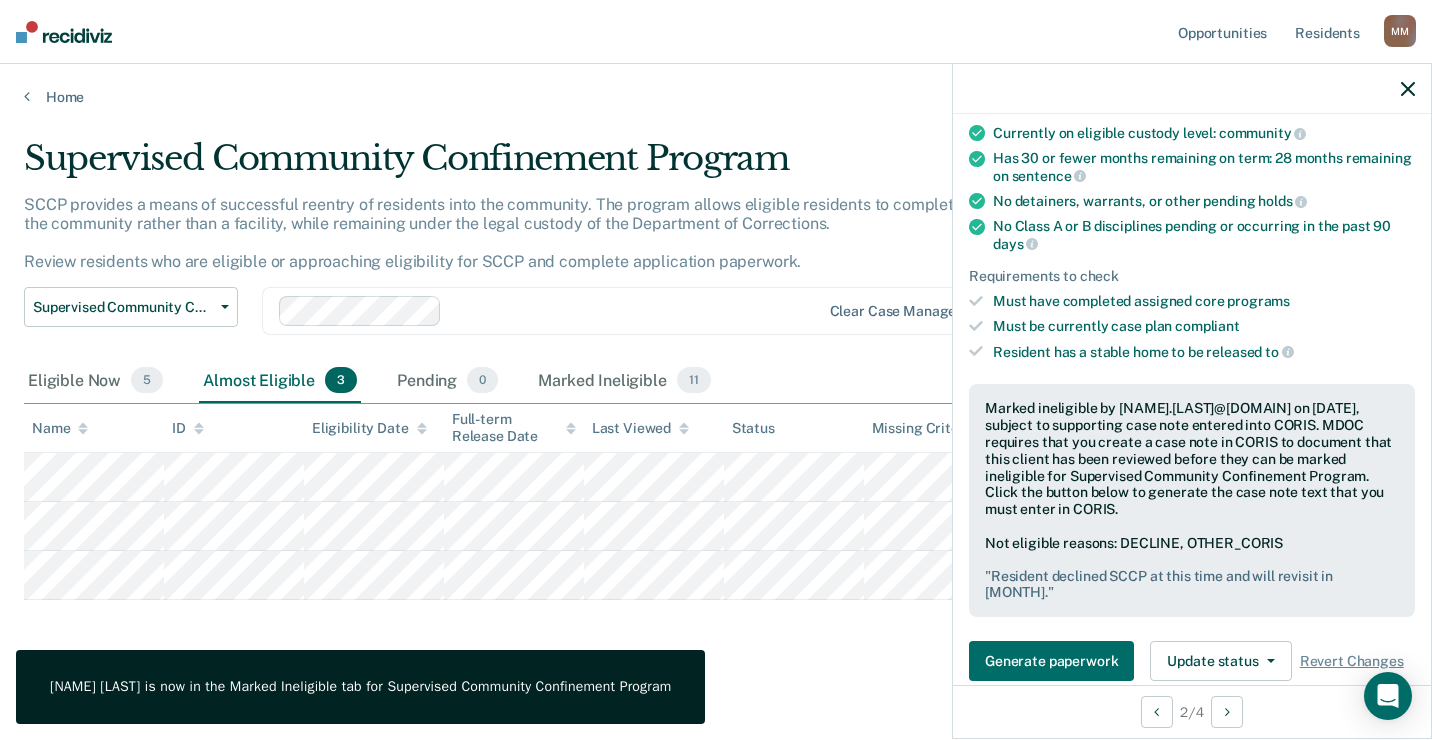 click 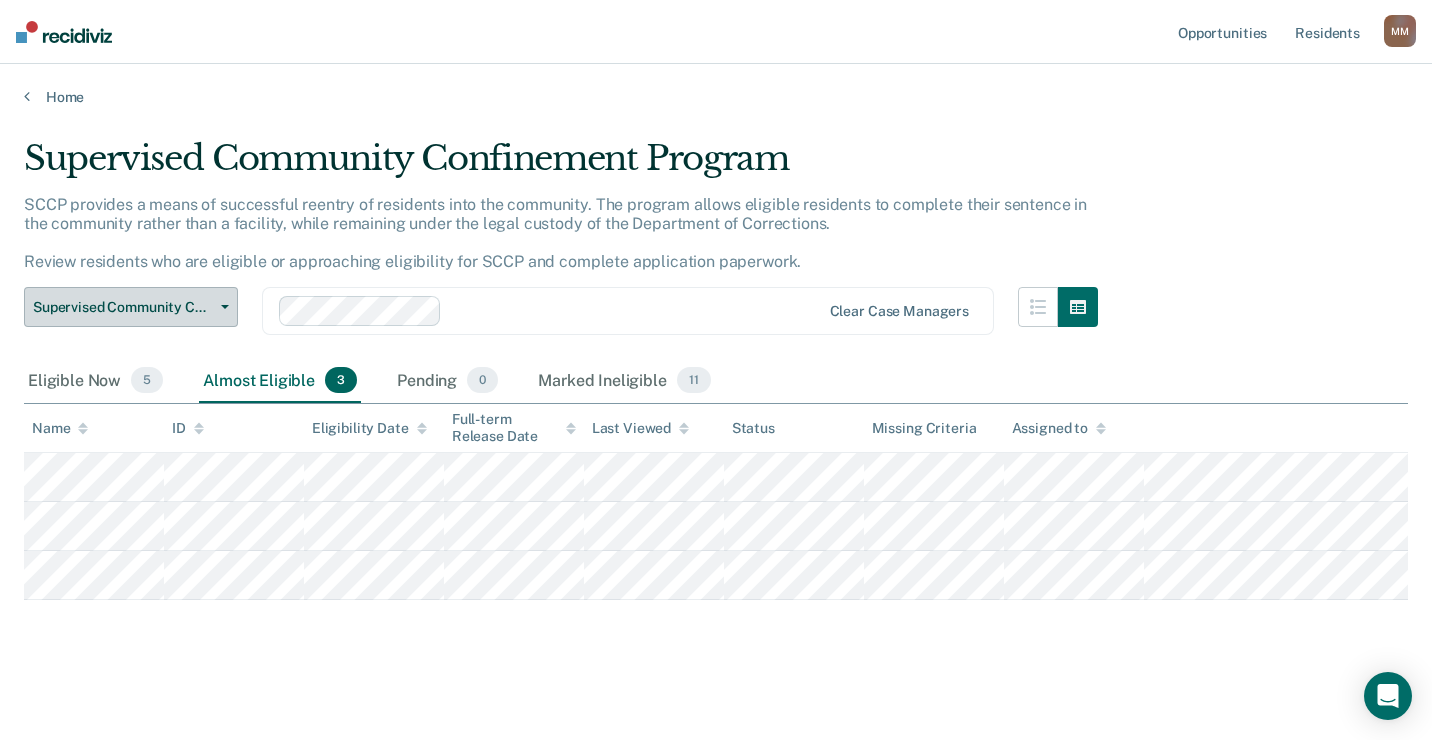 click on "Supervised Community Confinement Program" at bounding box center (131, 307) 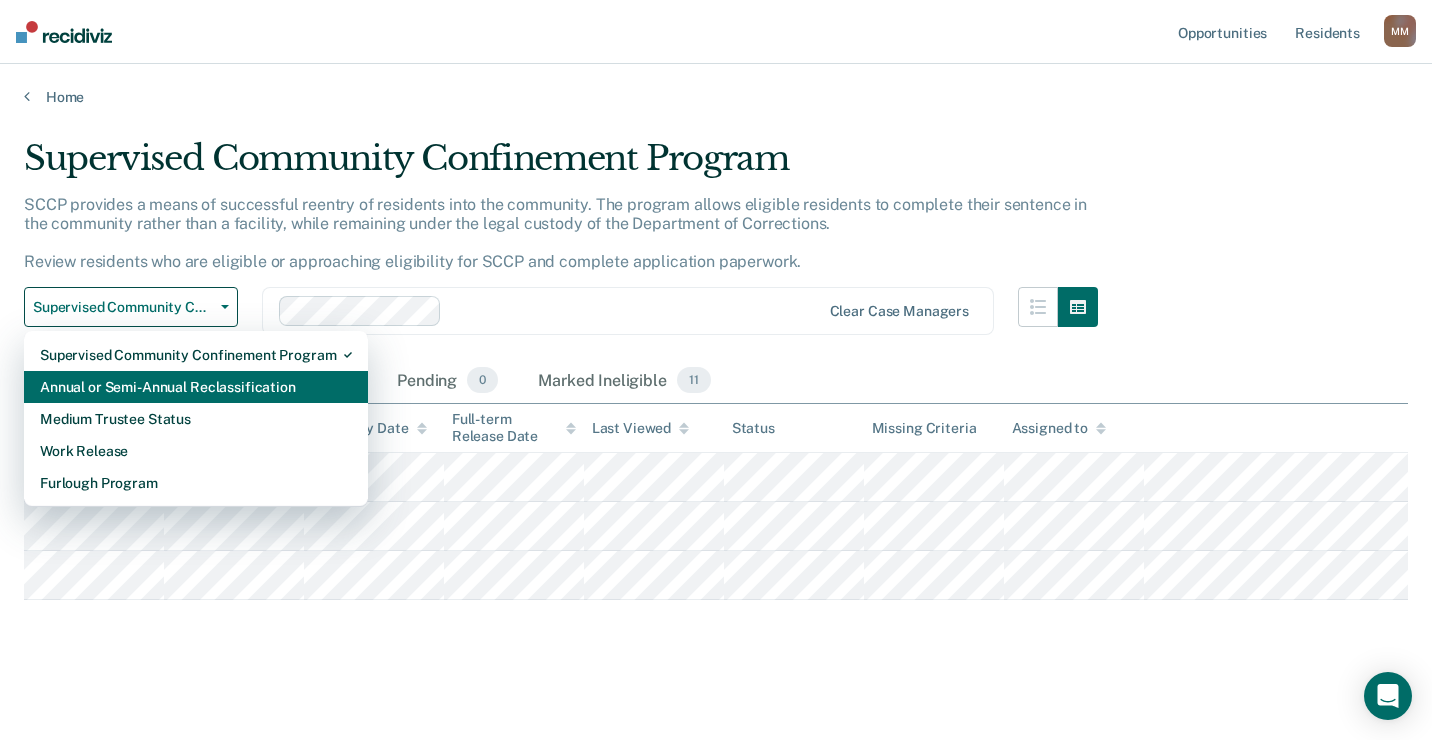 click on "Annual or Semi-Annual Reclassification" at bounding box center (196, 387) 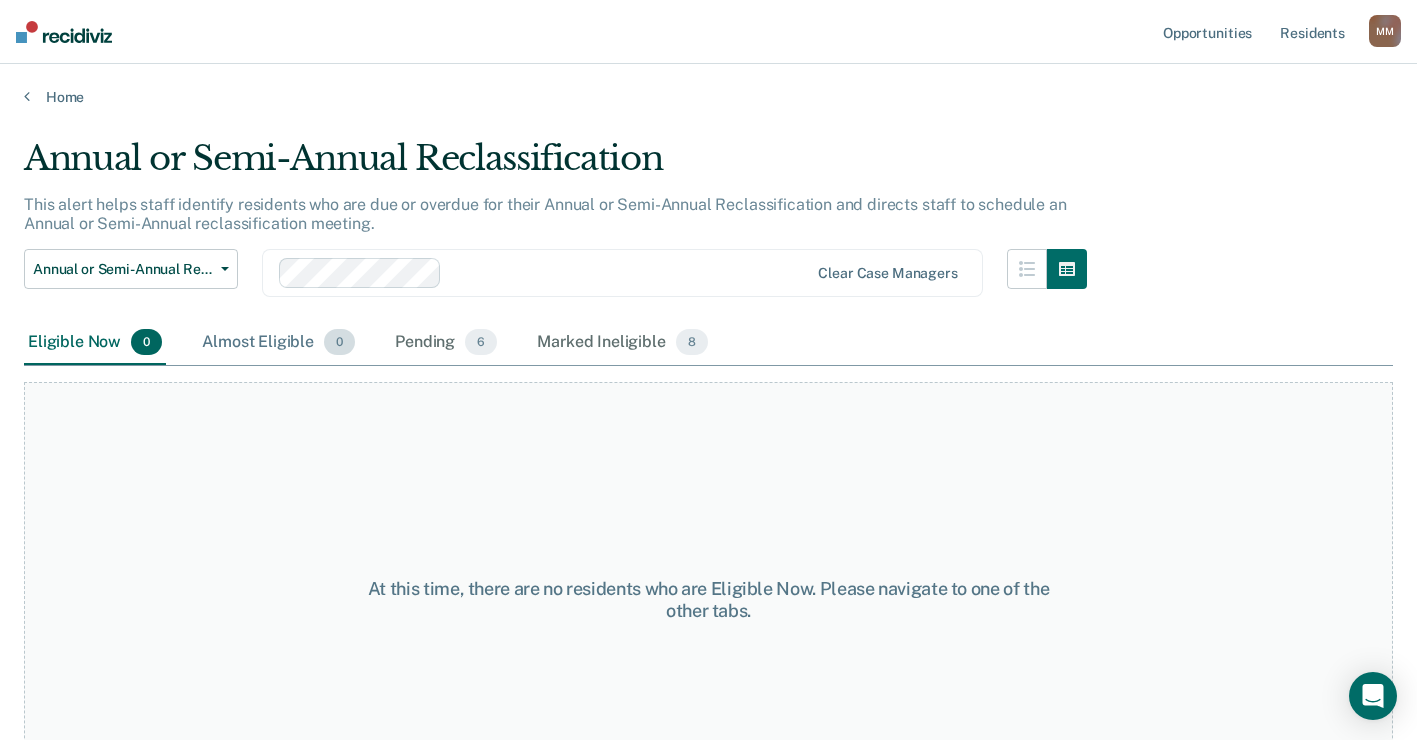 click on "Almost Eligible 0" at bounding box center [278, 343] 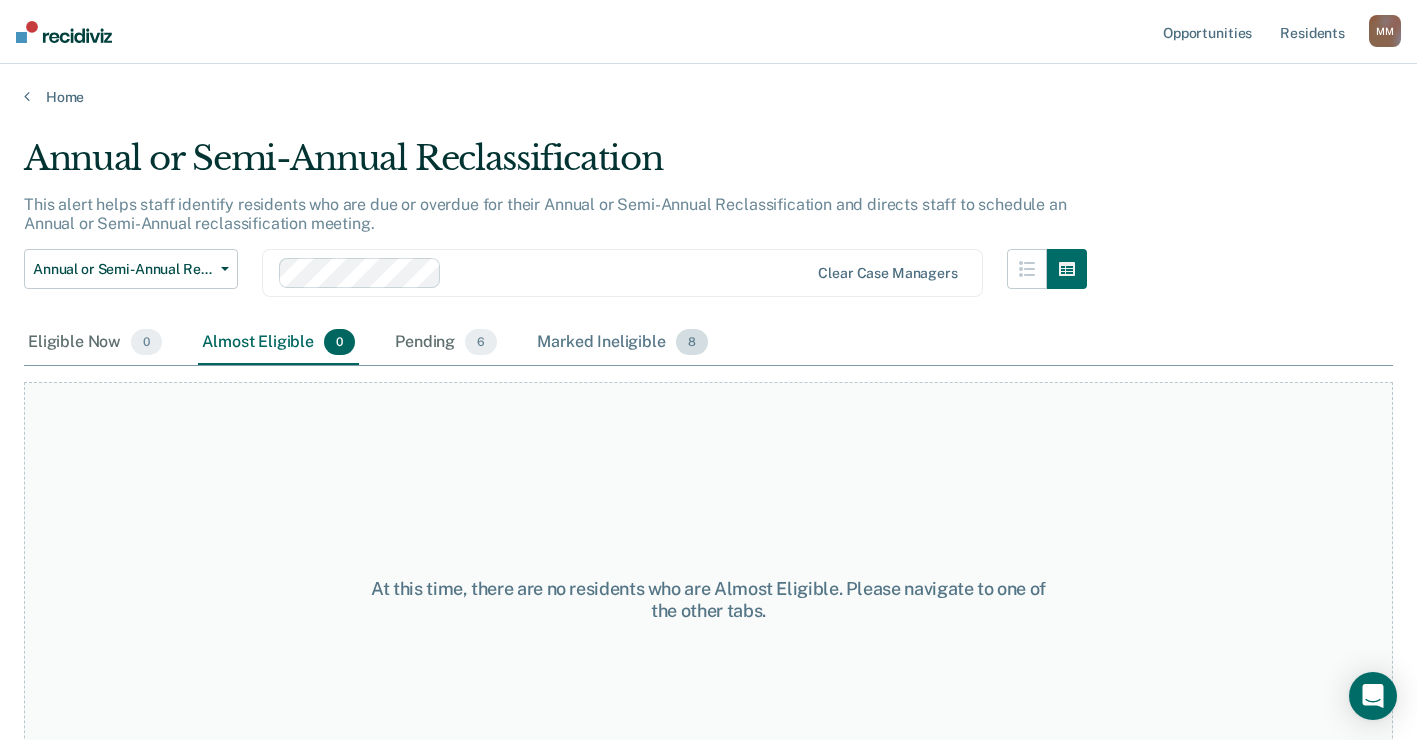 click on "Marked Ineligible 8" at bounding box center [622, 343] 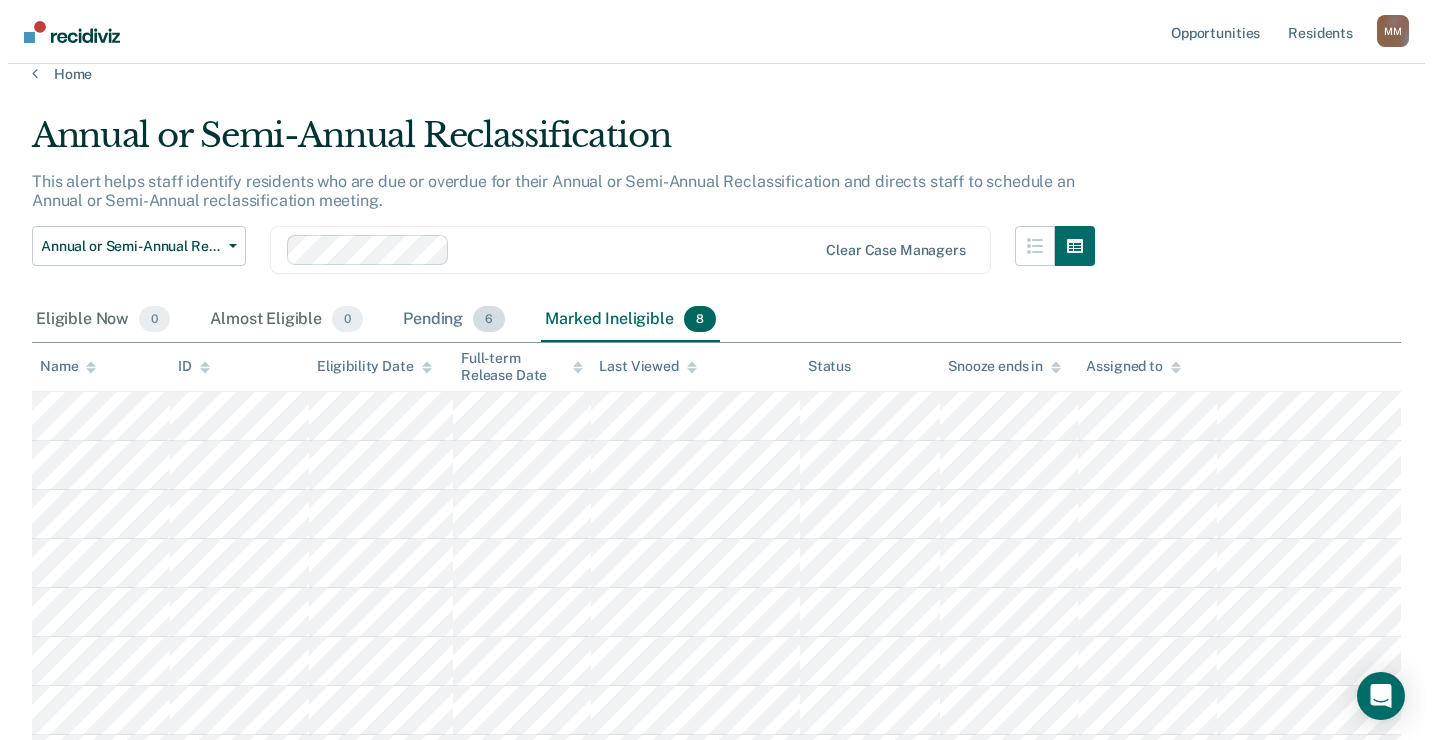 scroll, scrollTop: 0, scrollLeft: 0, axis: both 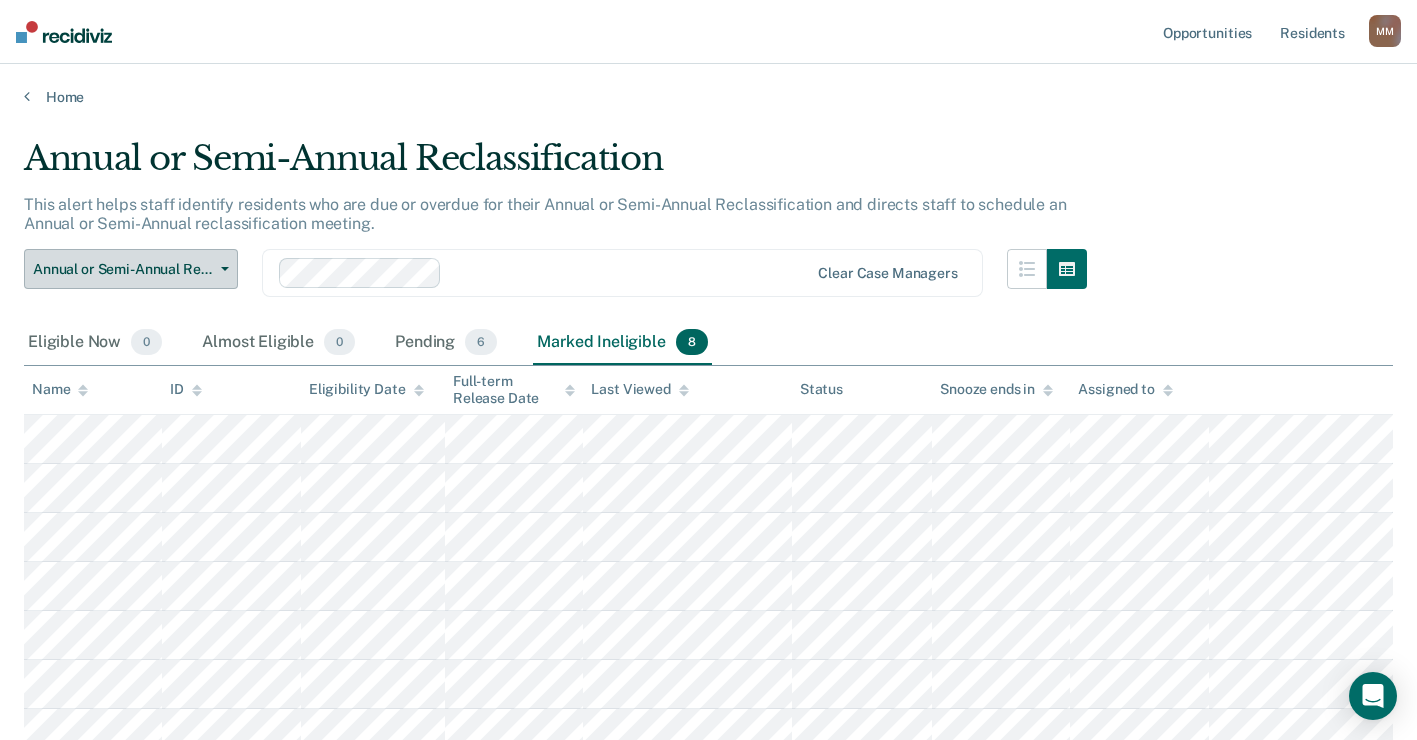 click on "Annual or Semi-Annual Reclassification" at bounding box center (123, 269) 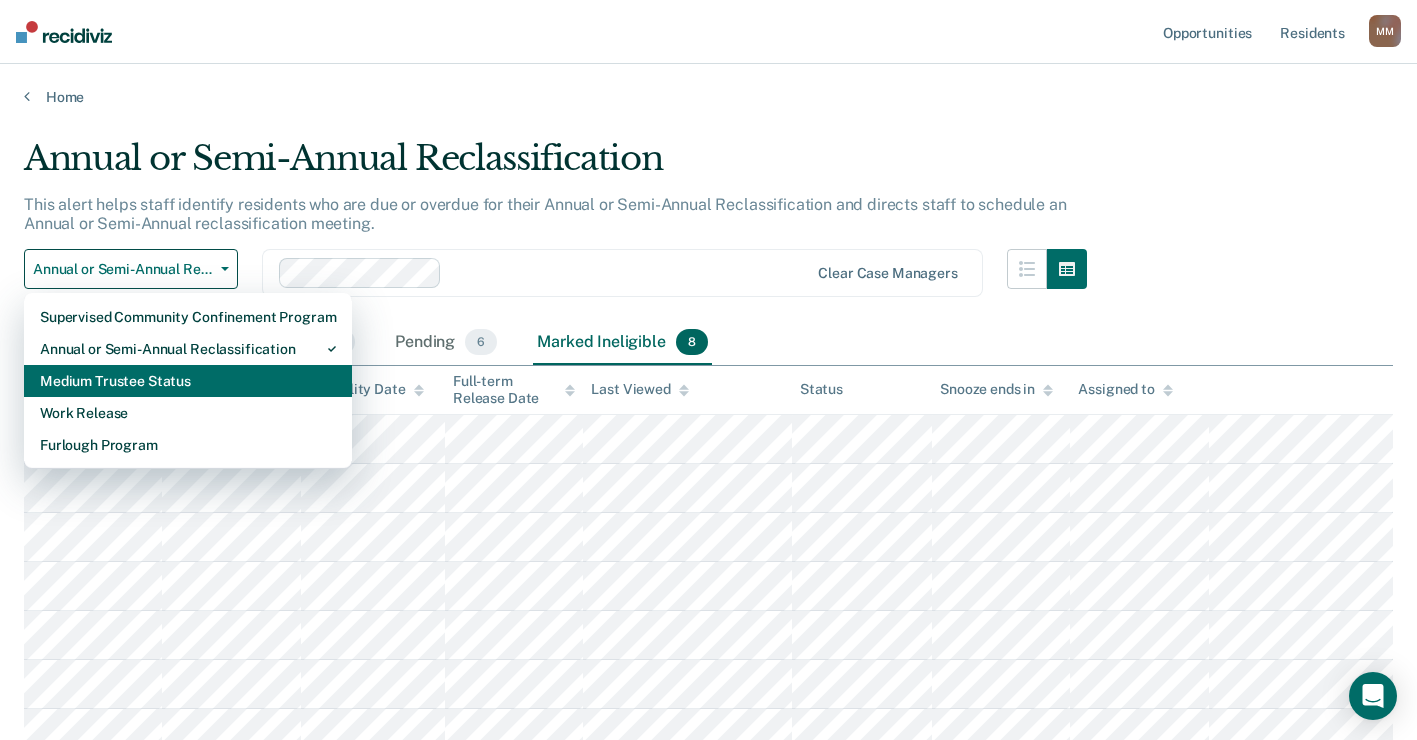 click on "Medium Trustee Status" at bounding box center (188, 381) 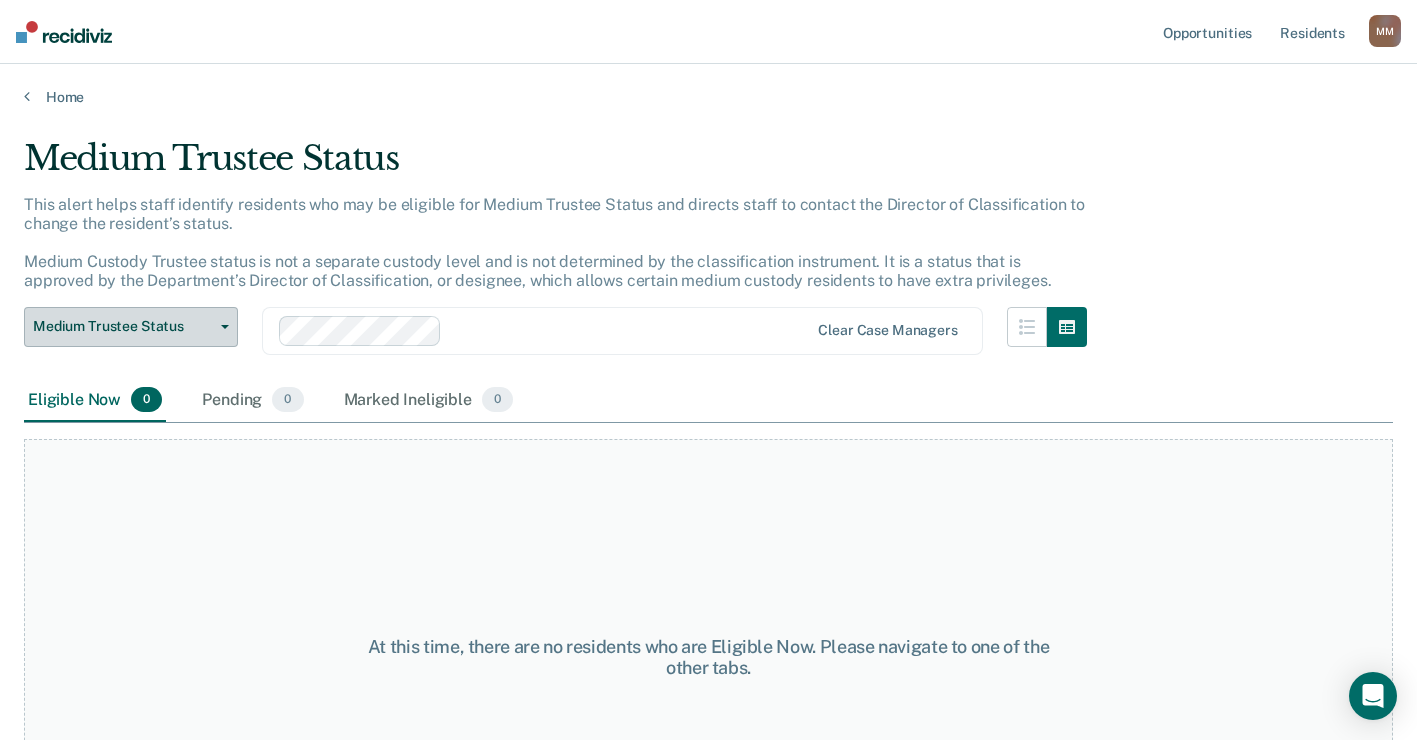 click on "Medium Trustee Status" at bounding box center (123, 326) 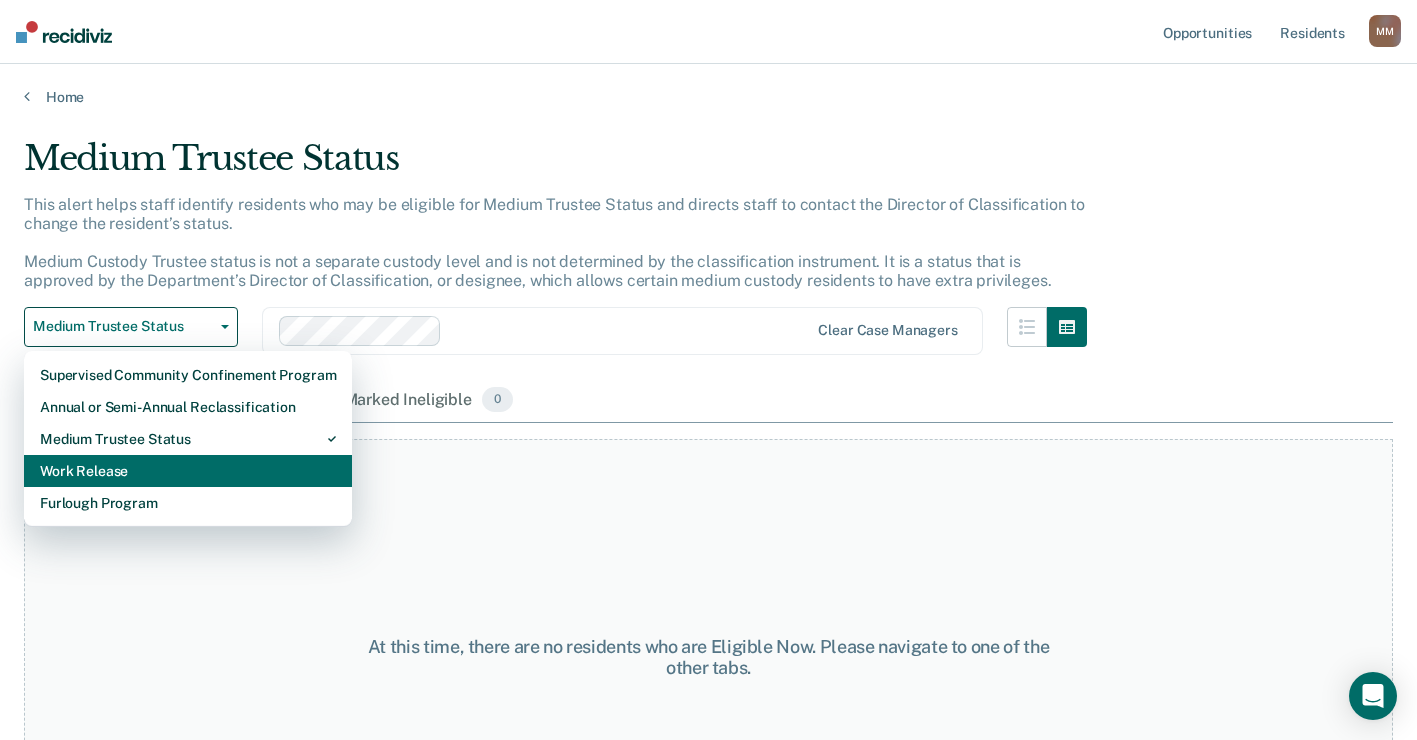 click on "Work Release" at bounding box center [188, 471] 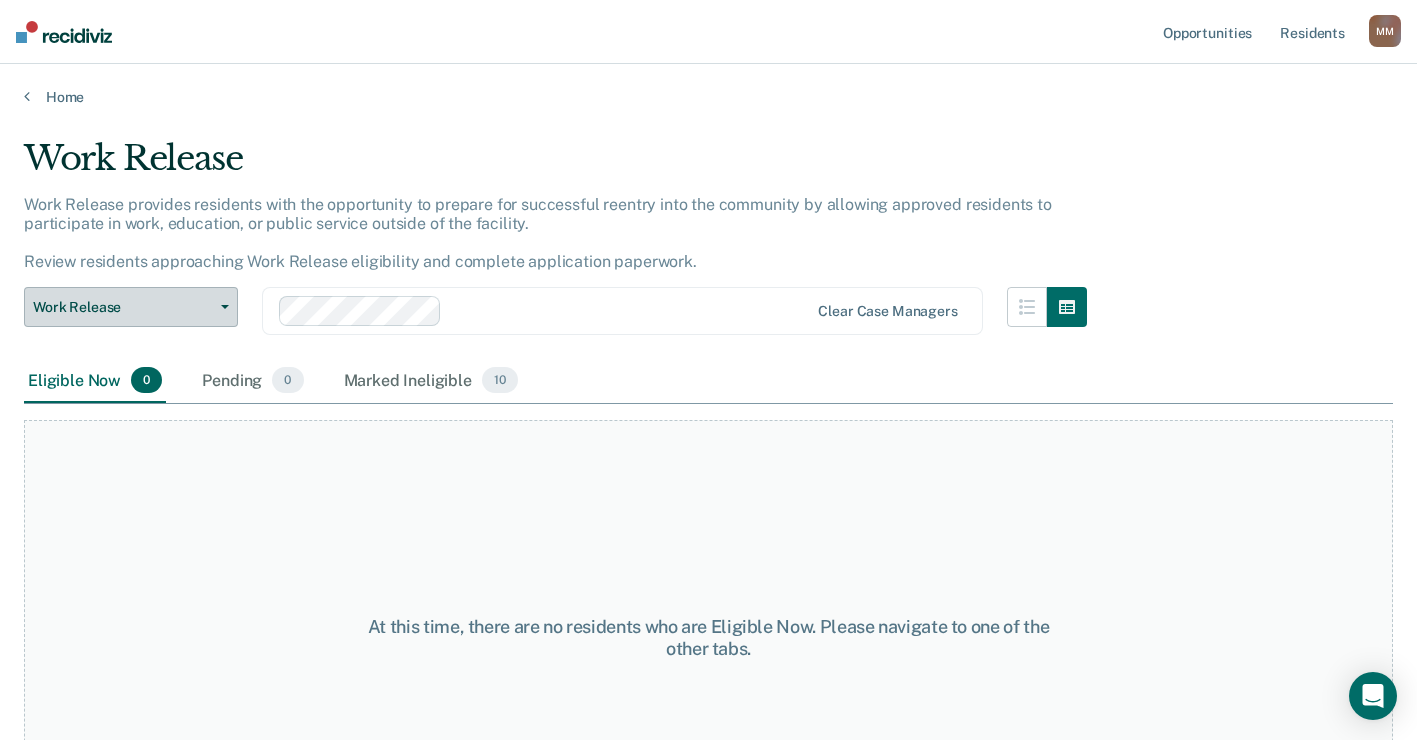 click on "Work Release" at bounding box center [123, 307] 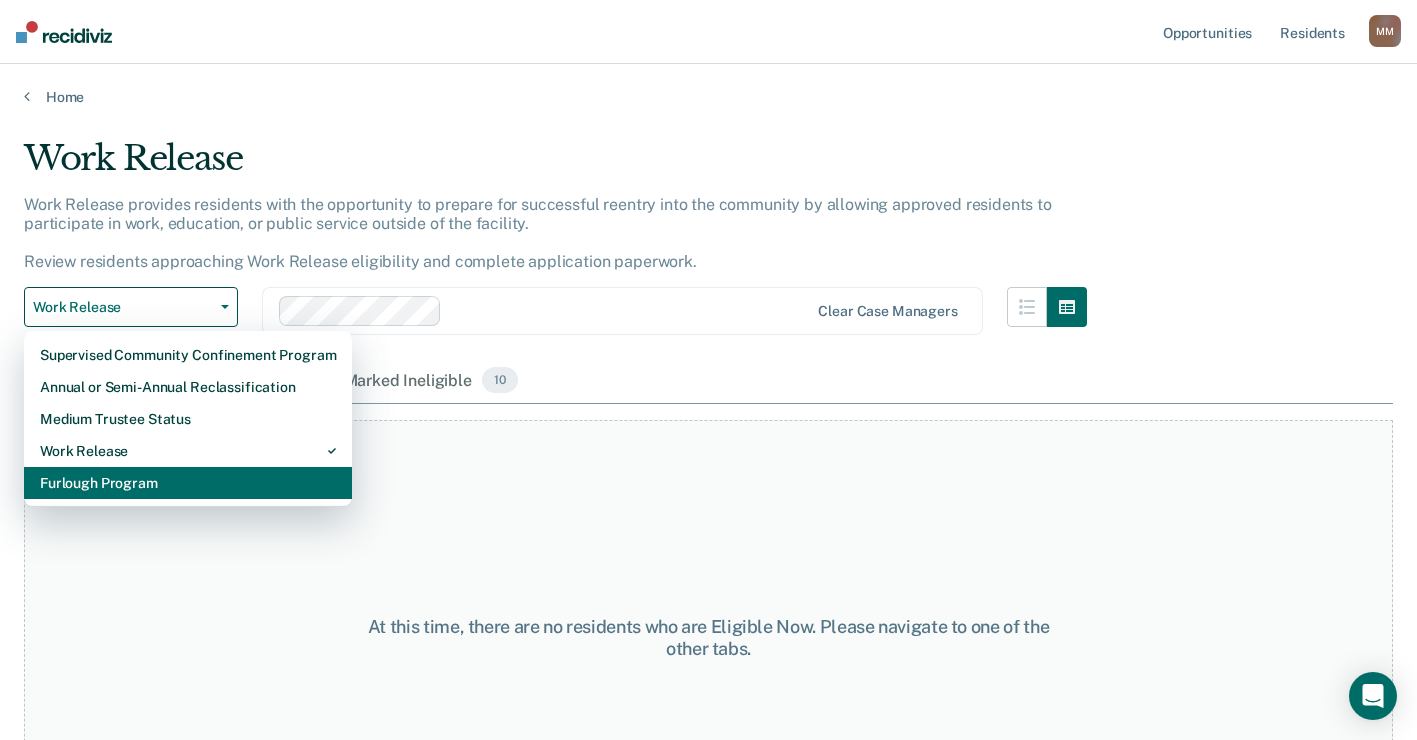 click on "Furlough Program" at bounding box center [188, 483] 